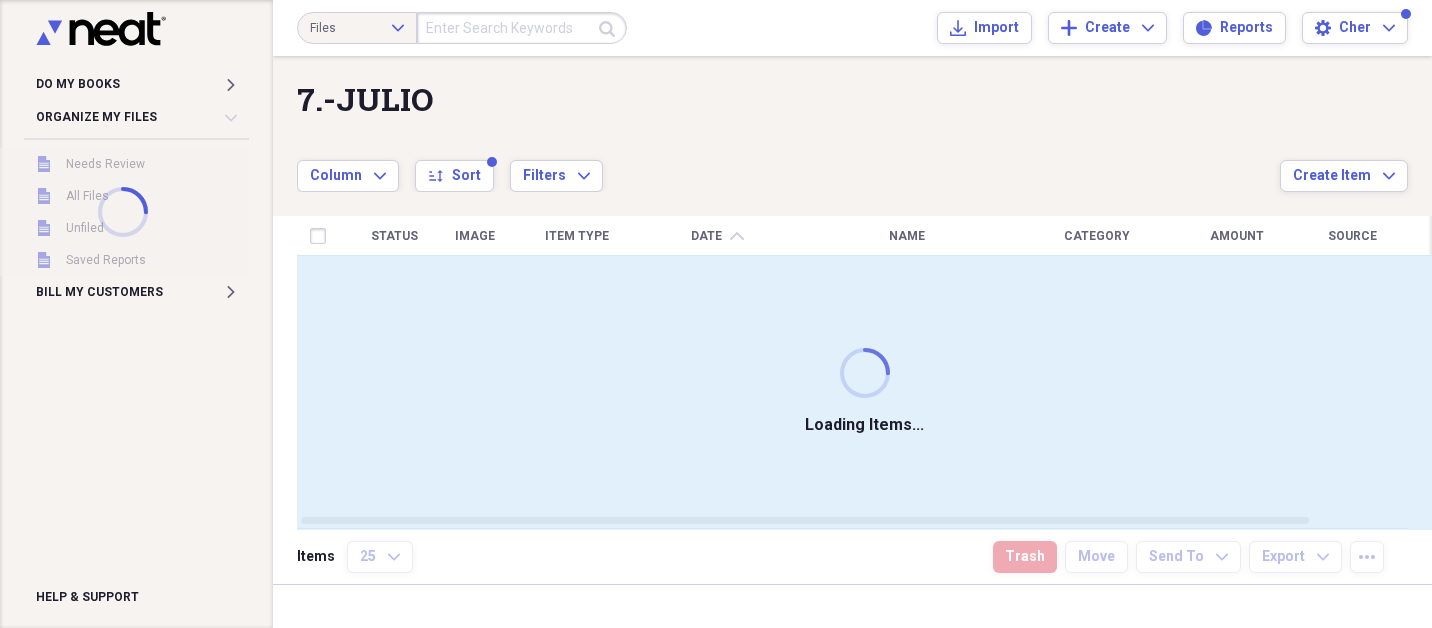 scroll, scrollTop: 0, scrollLeft: 0, axis: both 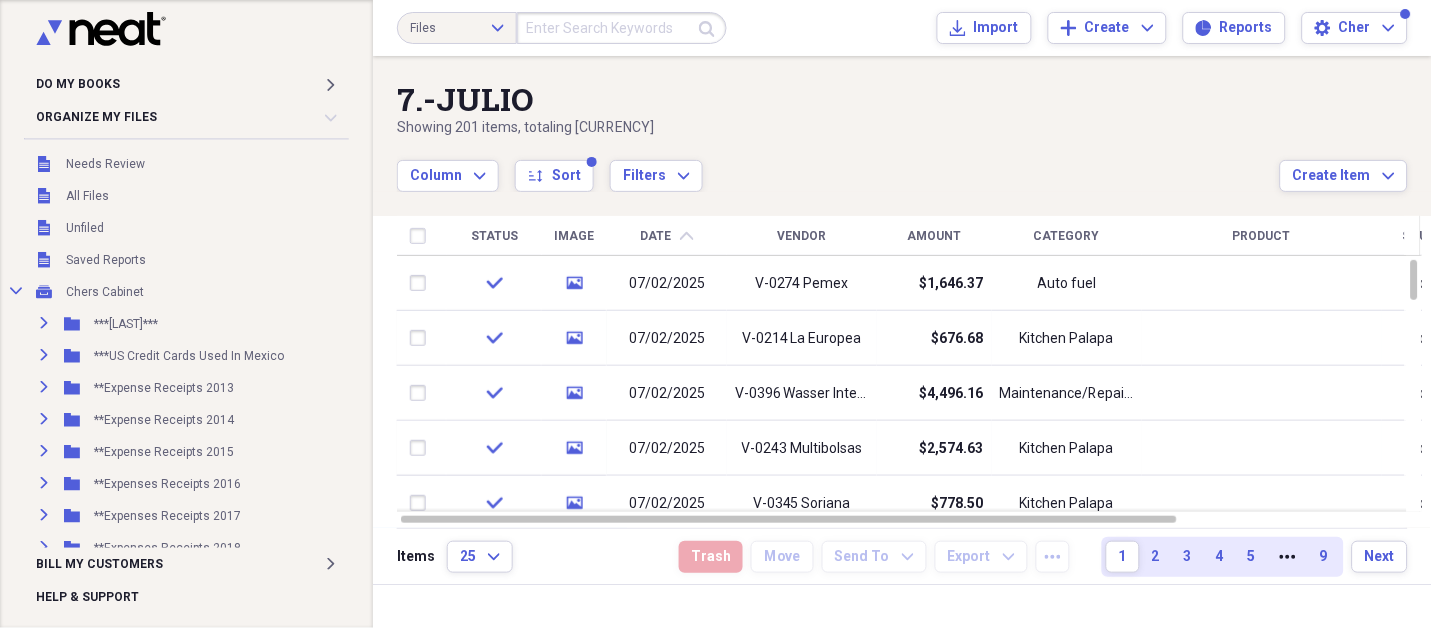 click at bounding box center [622, 28] 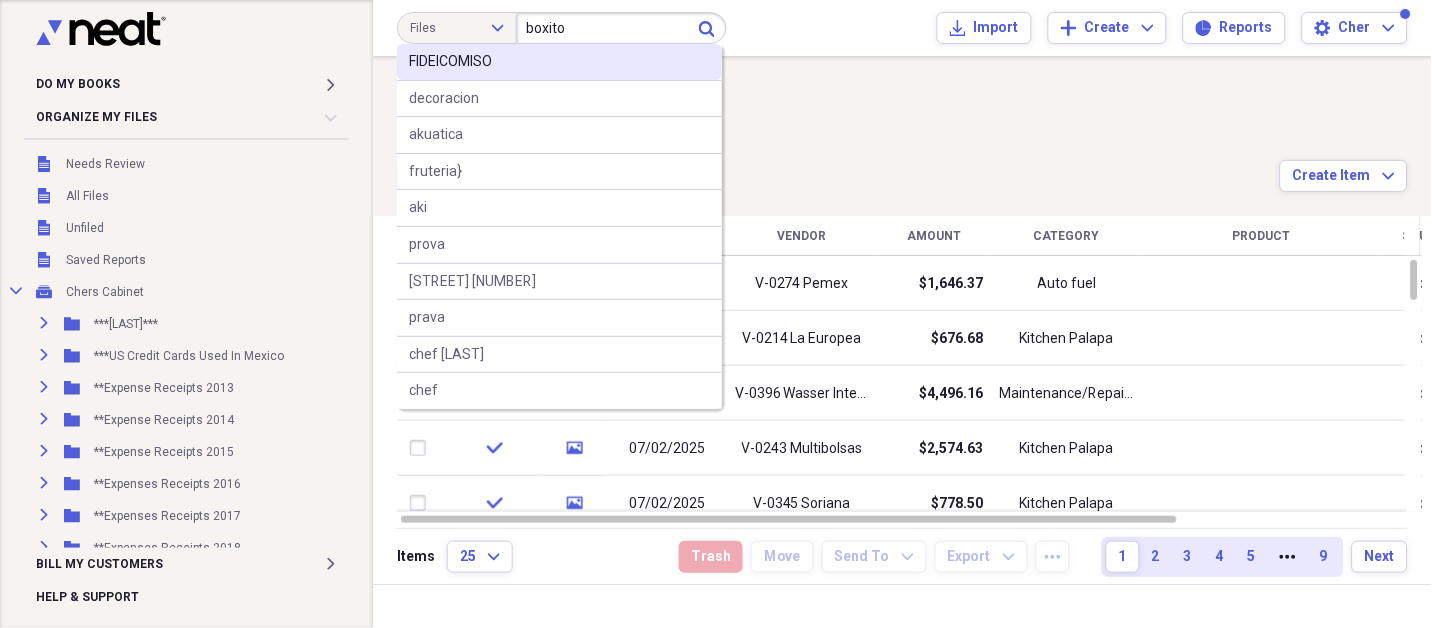type on "boxito" 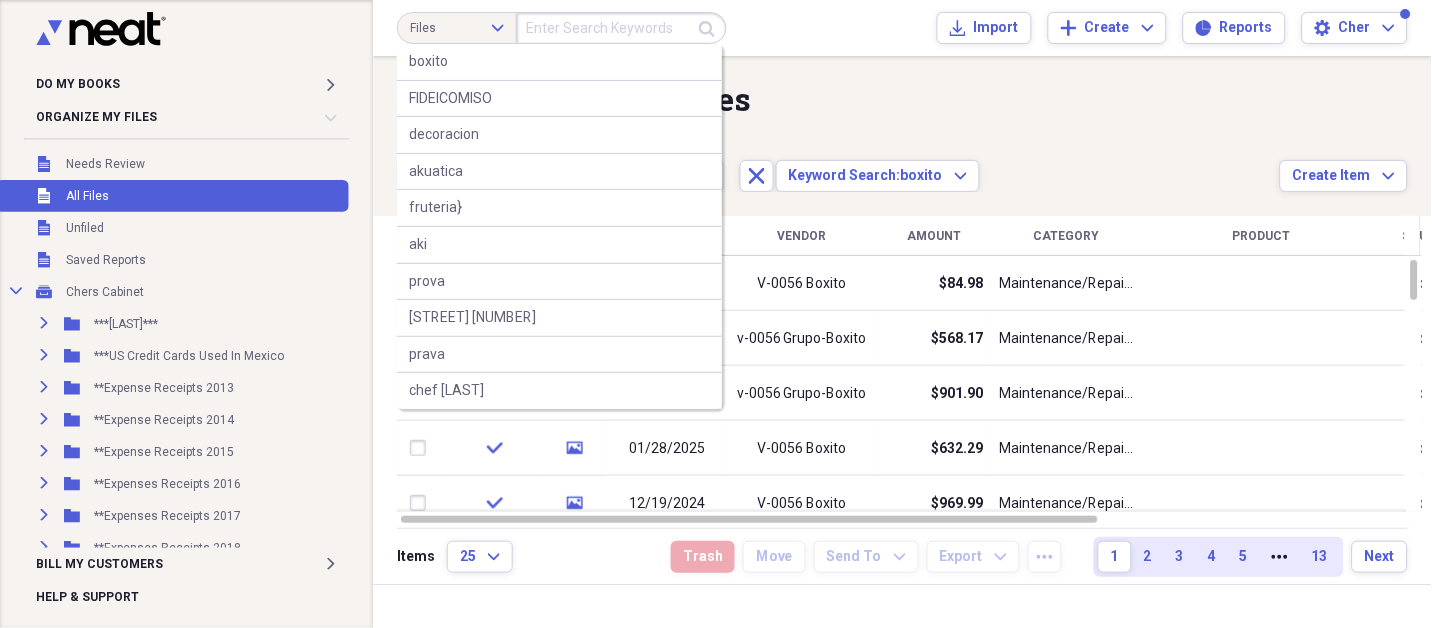 click at bounding box center [622, 28] 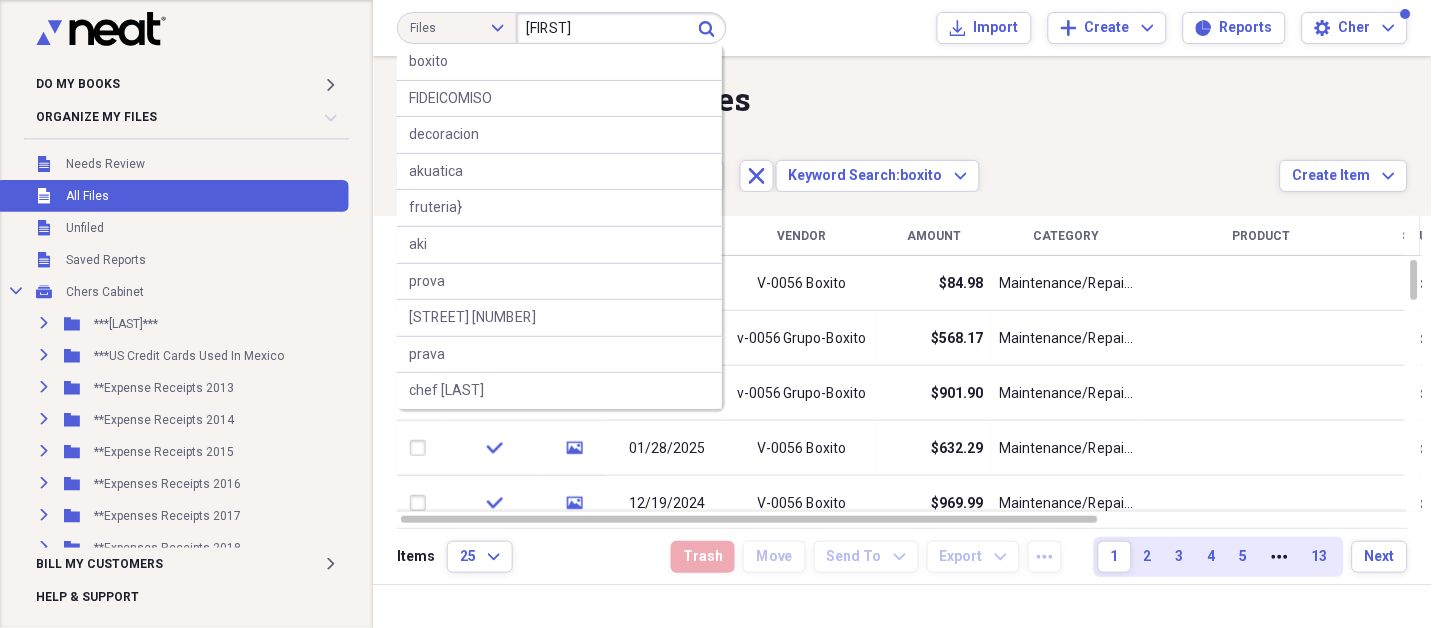 type on "[FIRST]" 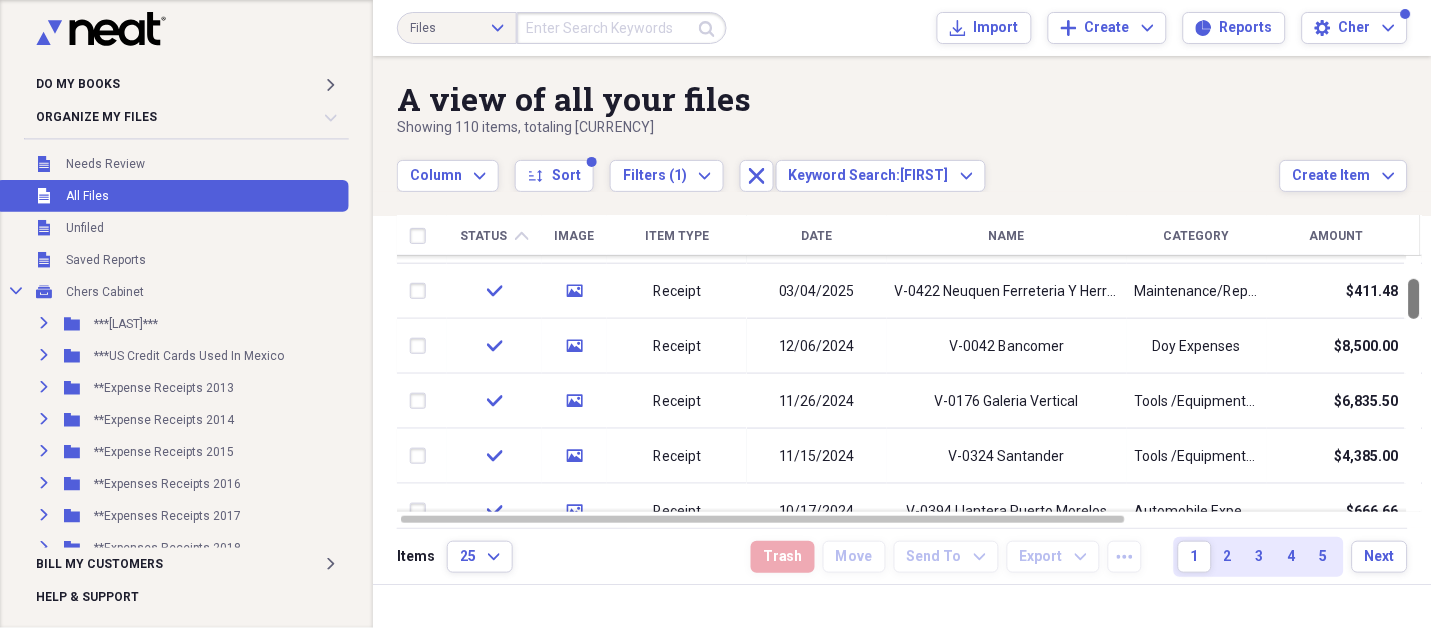 drag, startPoint x: 1425, startPoint y: 276, endPoint x: 1426, endPoint y: 299, distance: 23.021729 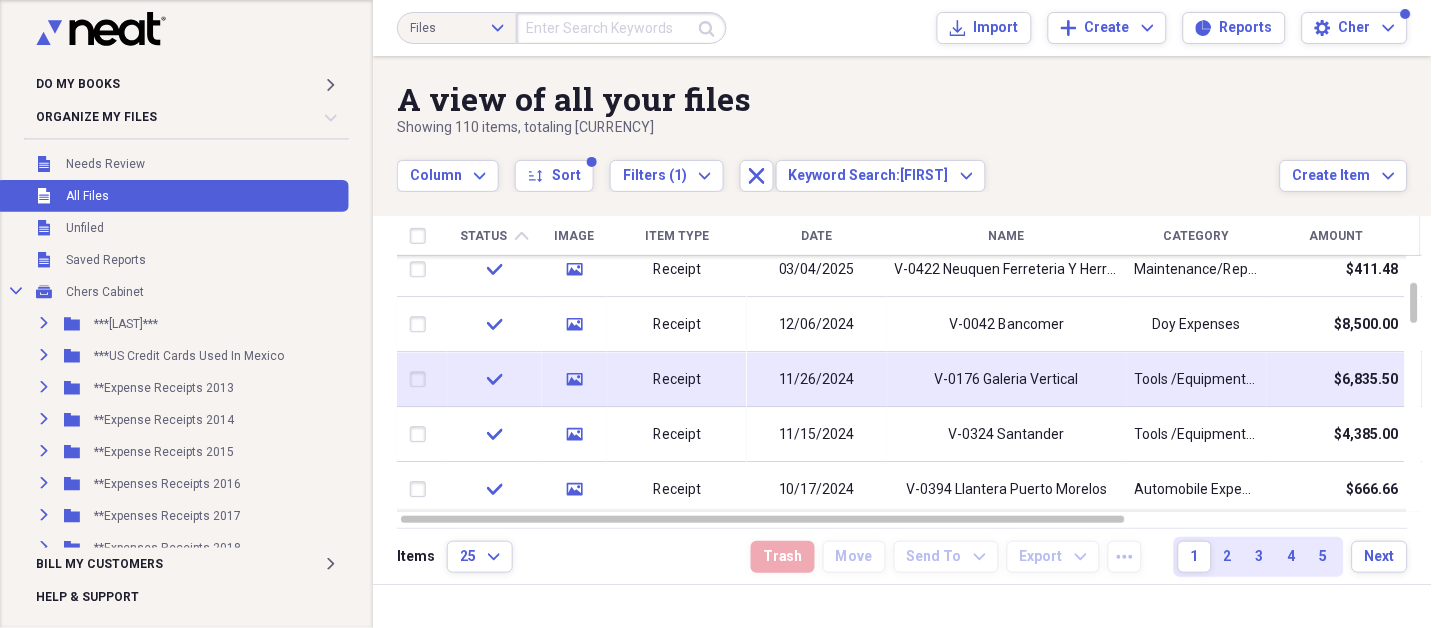click on "V-0176 Galeria Vertical" at bounding box center (1007, 380) 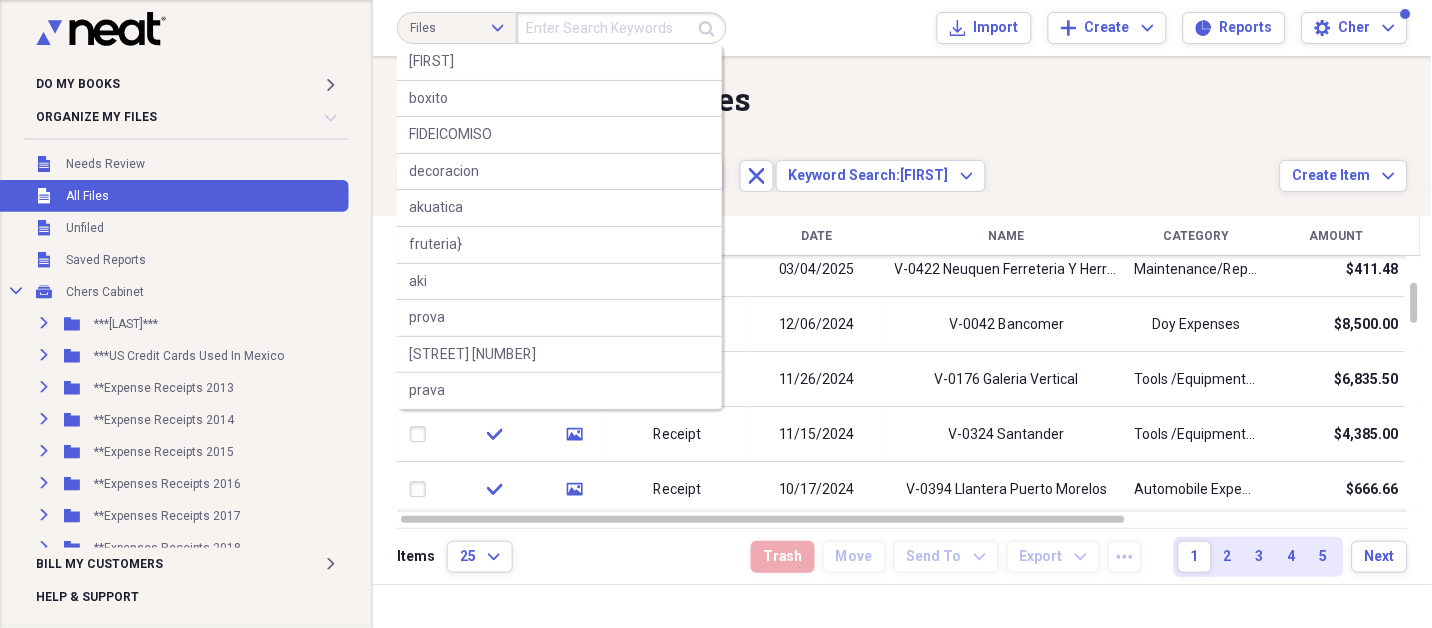 click at bounding box center [622, 28] 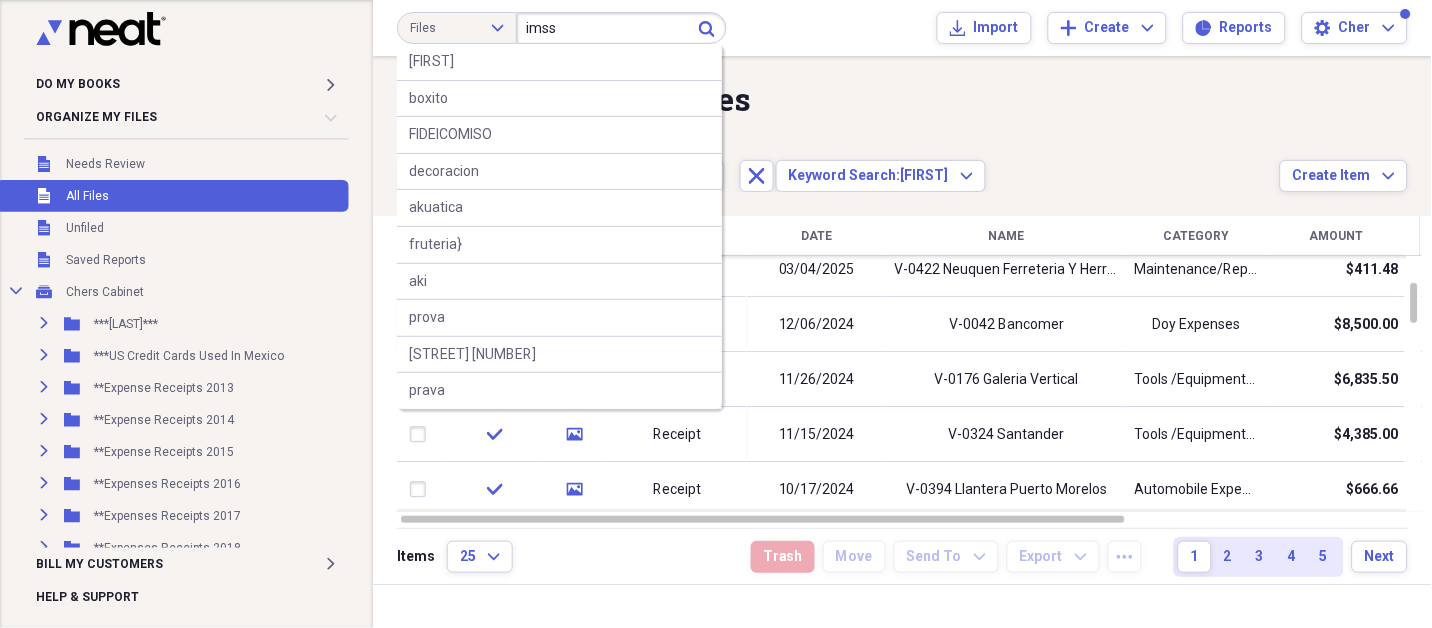 type on "imss" 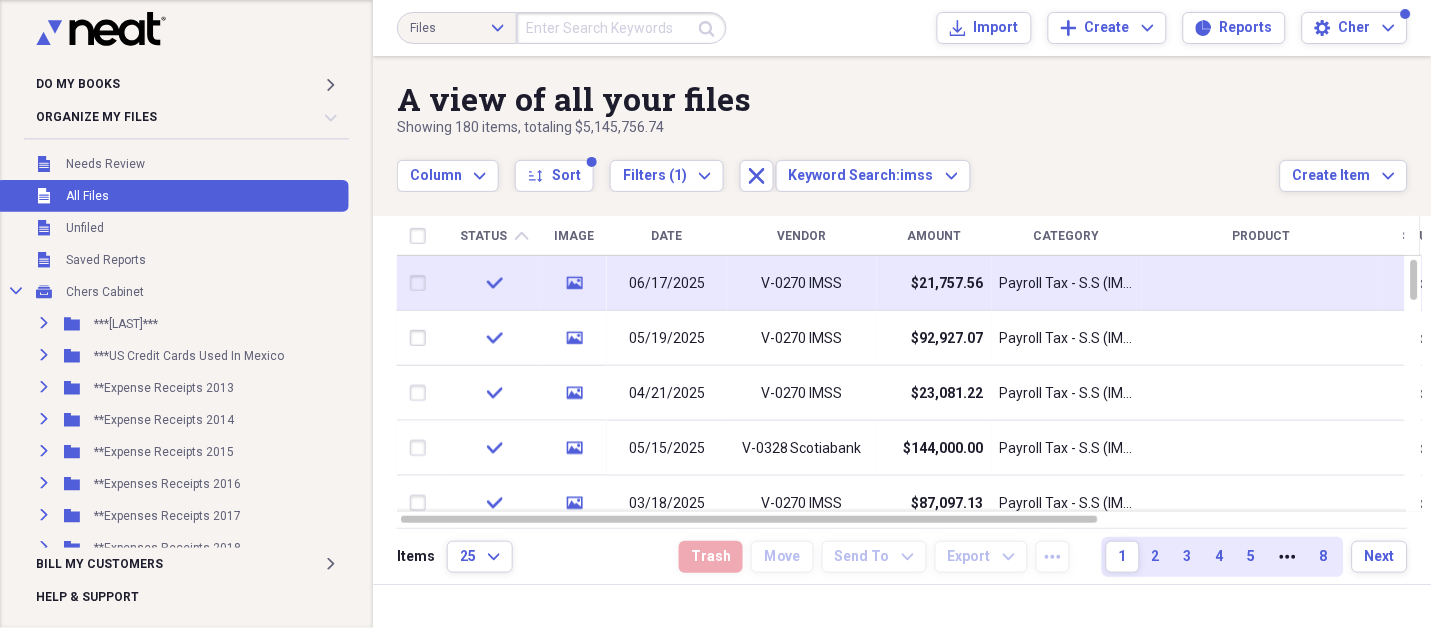 click on "$21,757.56" at bounding box center (948, 284) 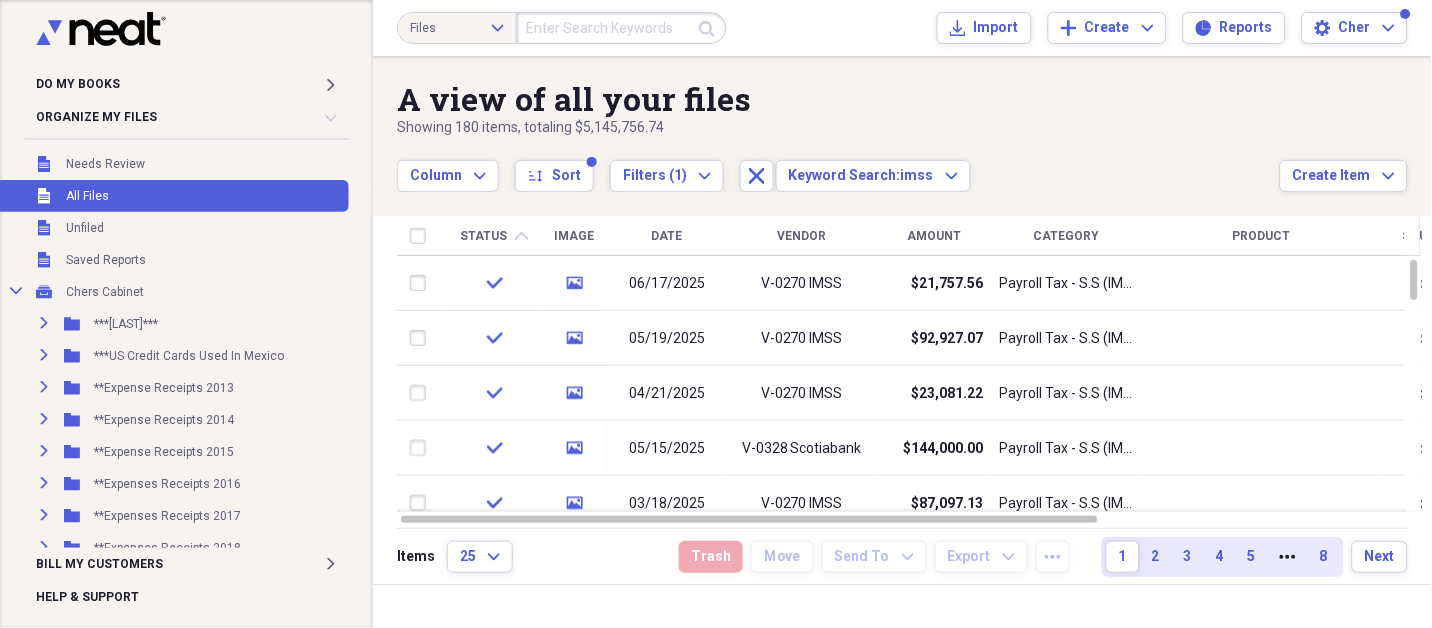 click at bounding box center [622, 28] 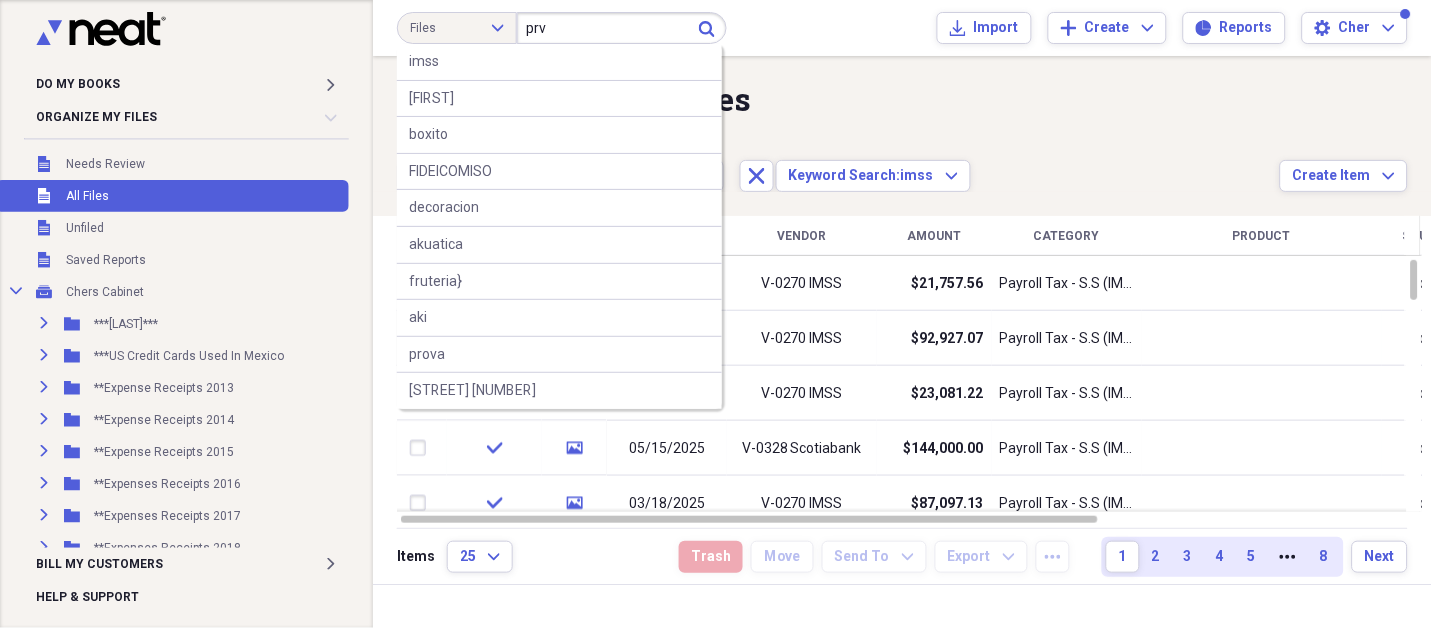 type on "prv" 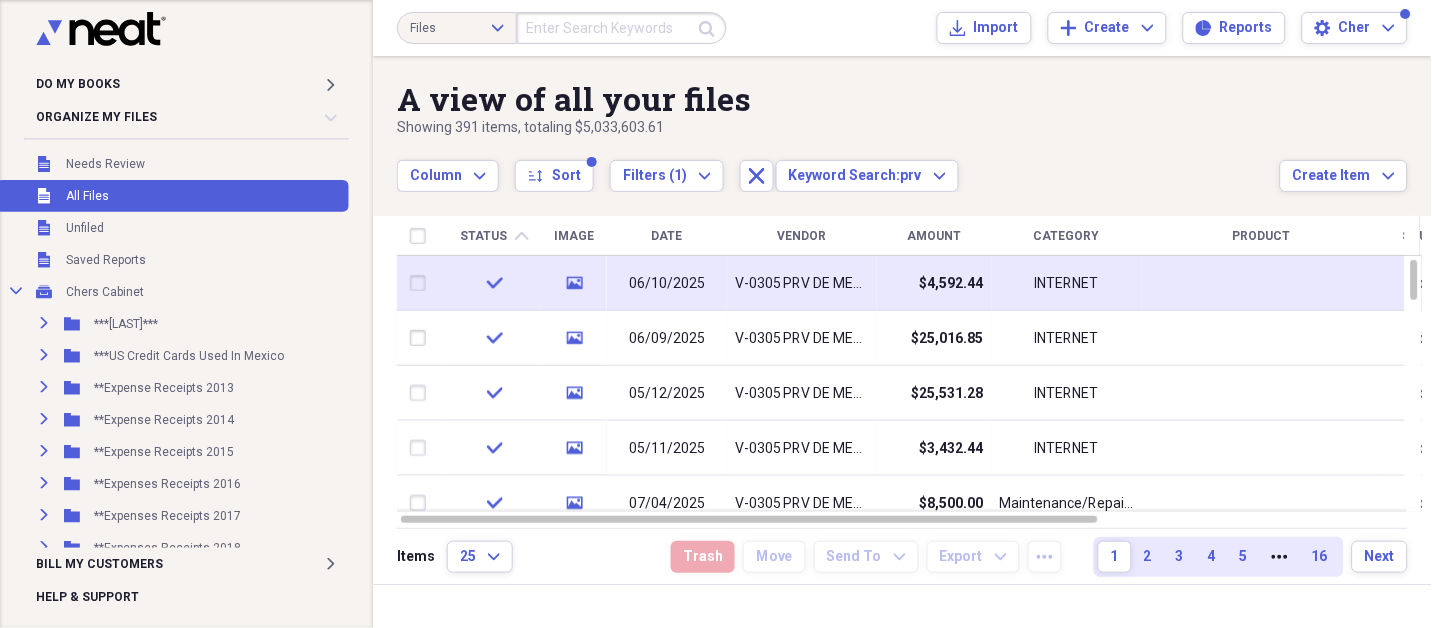 click on "V-0305 PRV DE MEXICO SA DE CV" at bounding box center [802, 283] 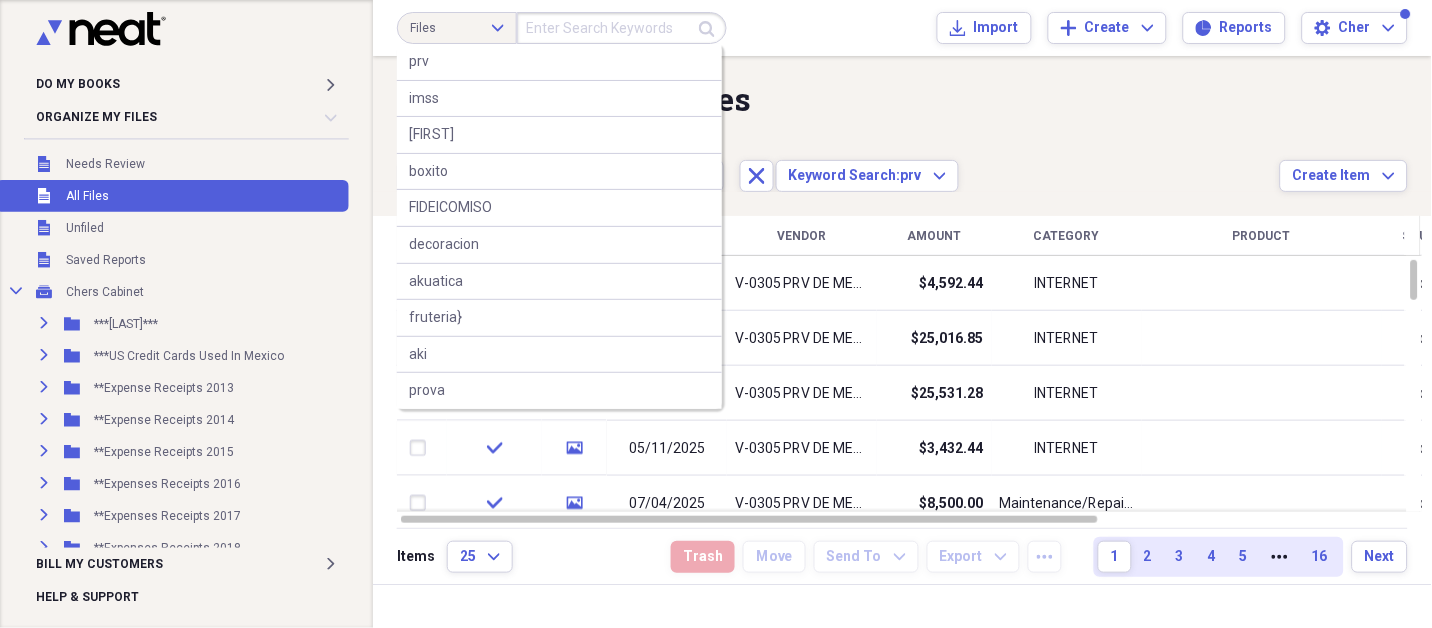 click at bounding box center (622, 28) 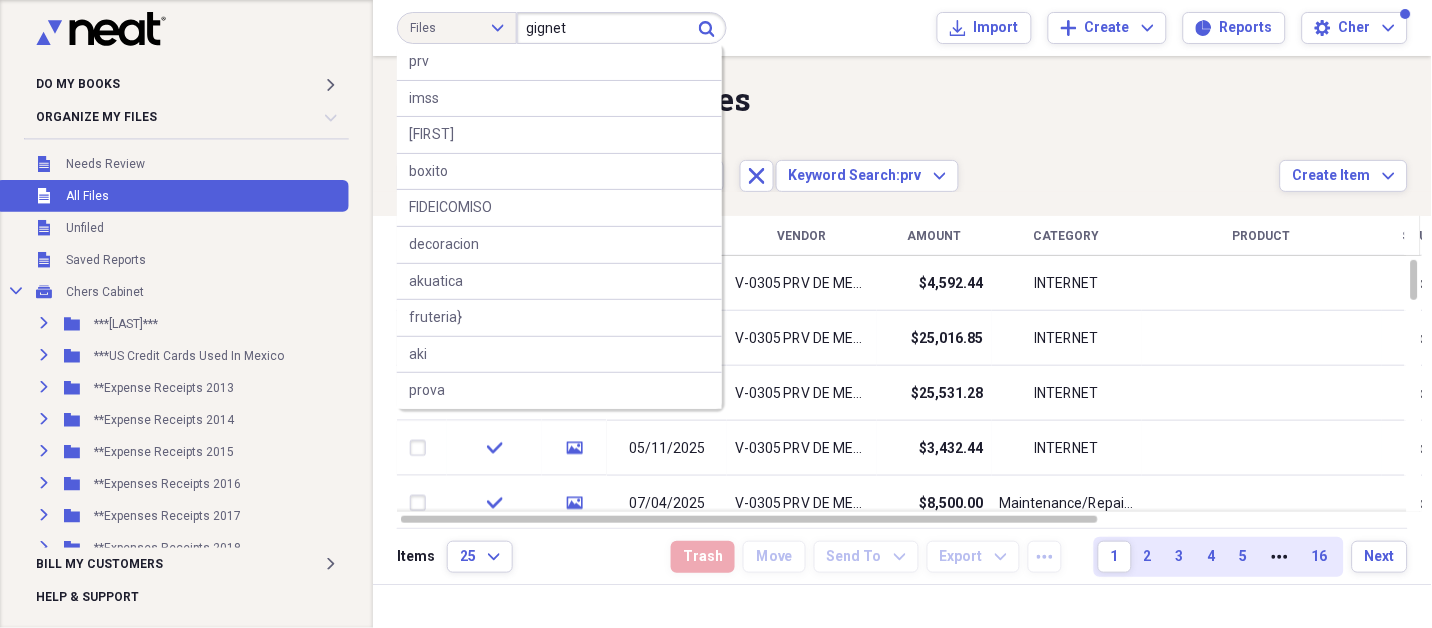 type on "gignet" 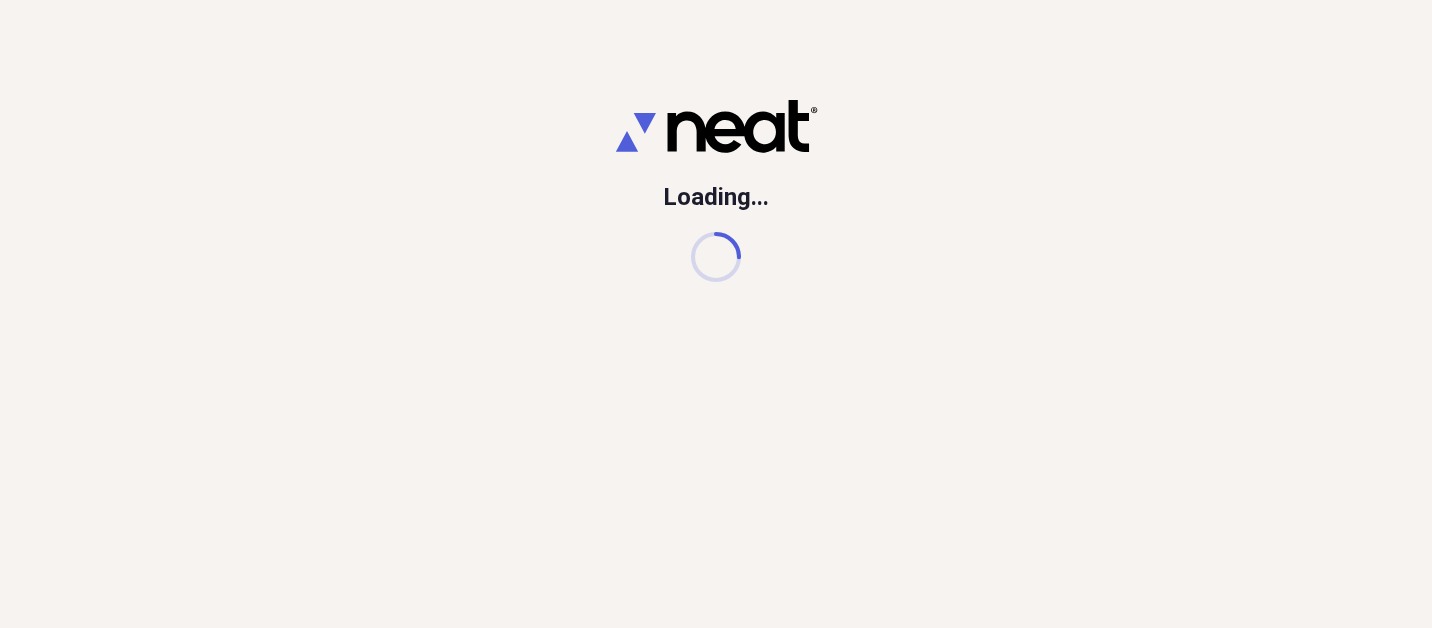 scroll, scrollTop: 0, scrollLeft: 0, axis: both 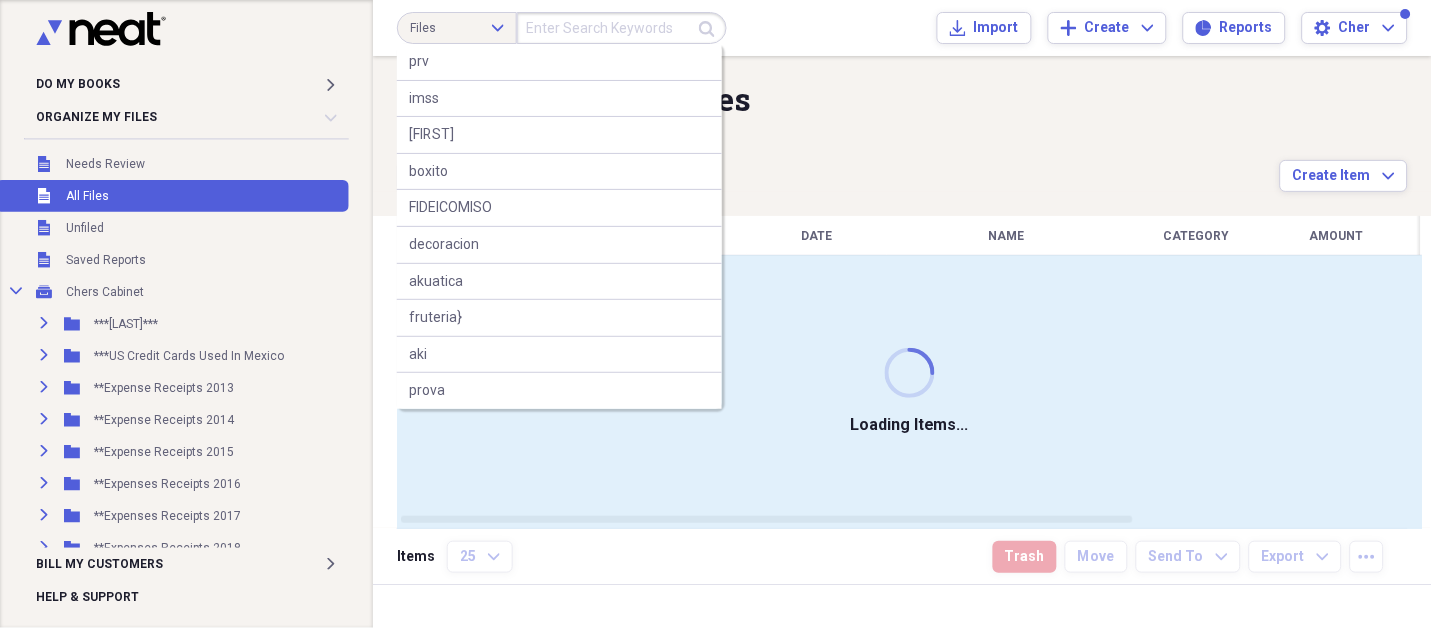 click at bounding box center (622, 28) 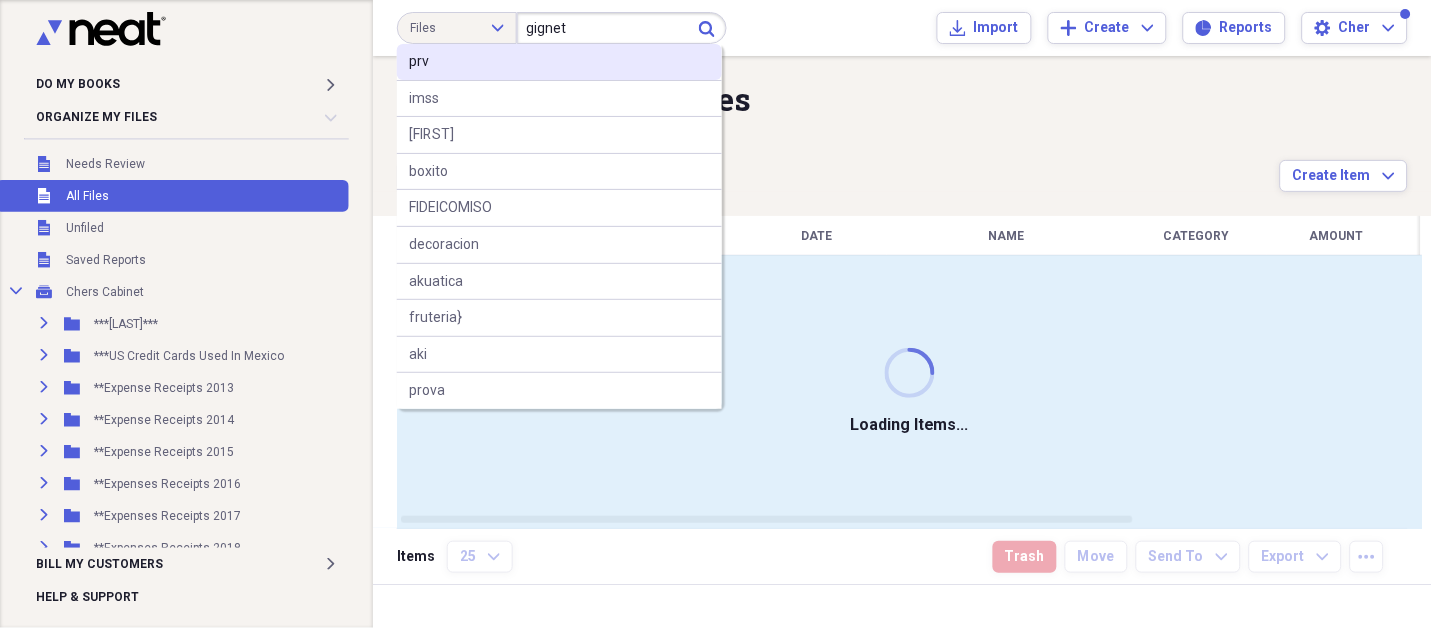 type on "gignet" 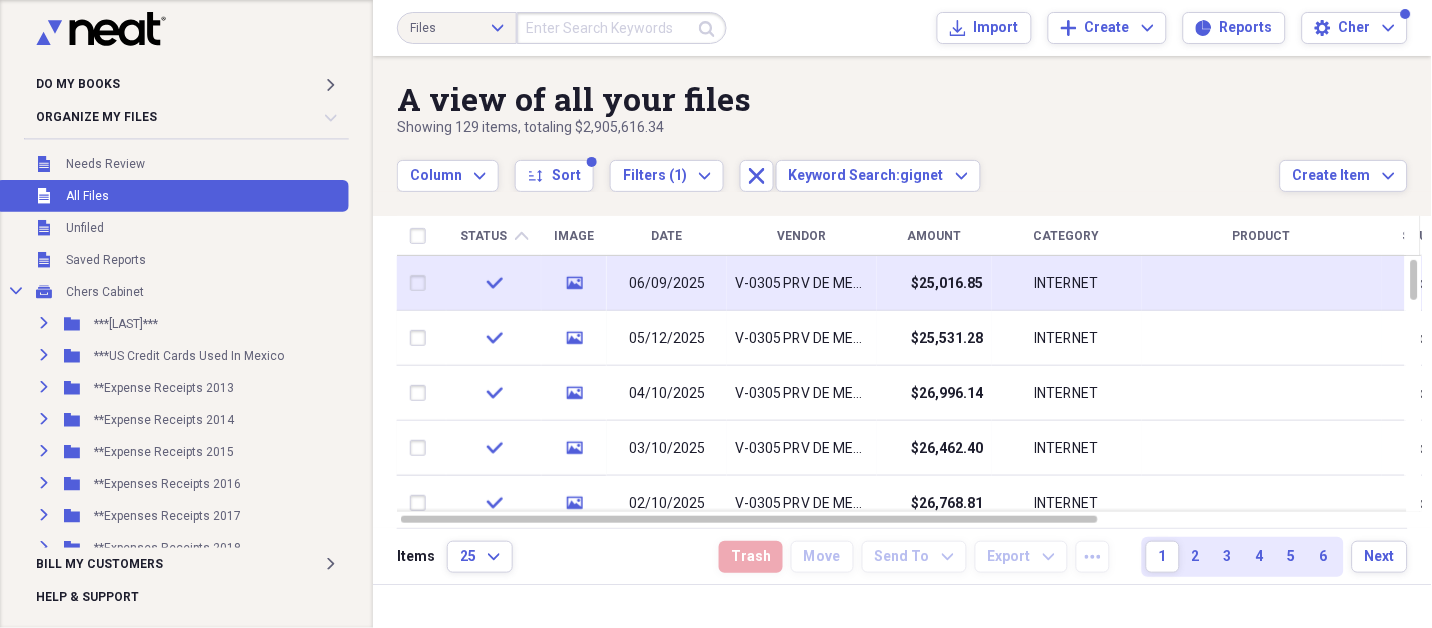 click on "V-0305 PRV DE MEXICO SA DE CV" at bounding box center [802, 284] 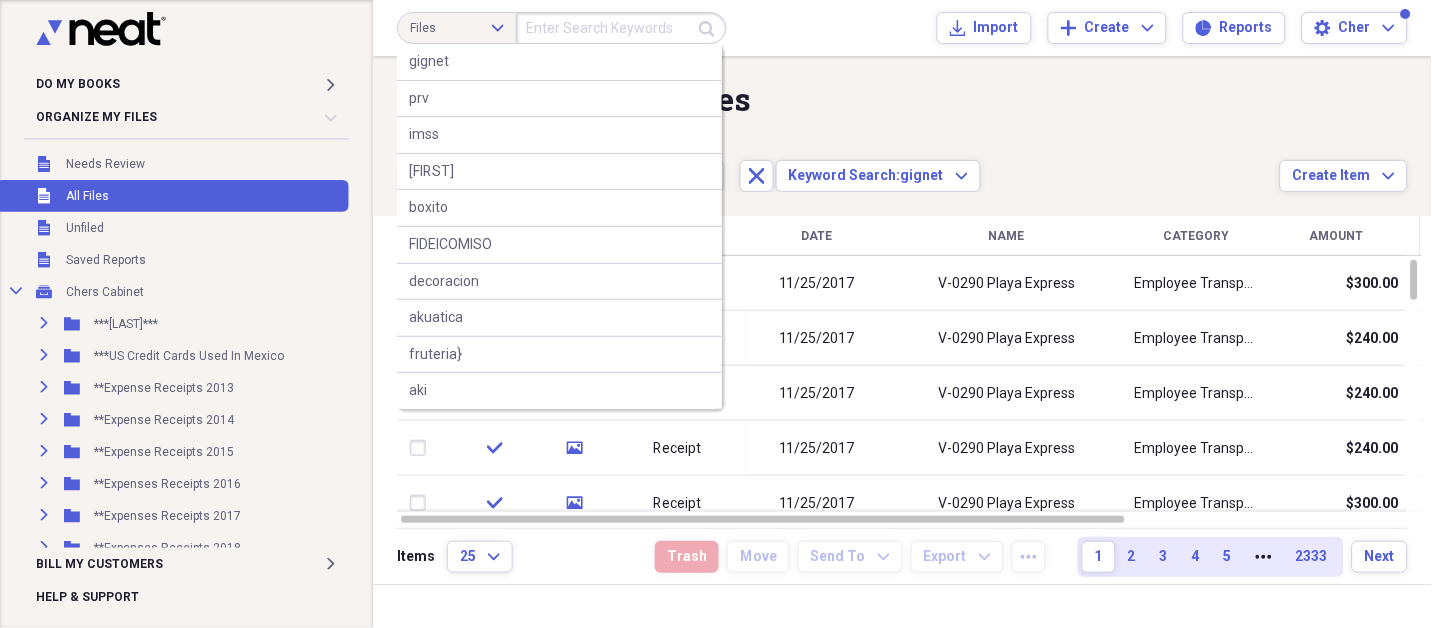 click at bounding box center (622, 28) 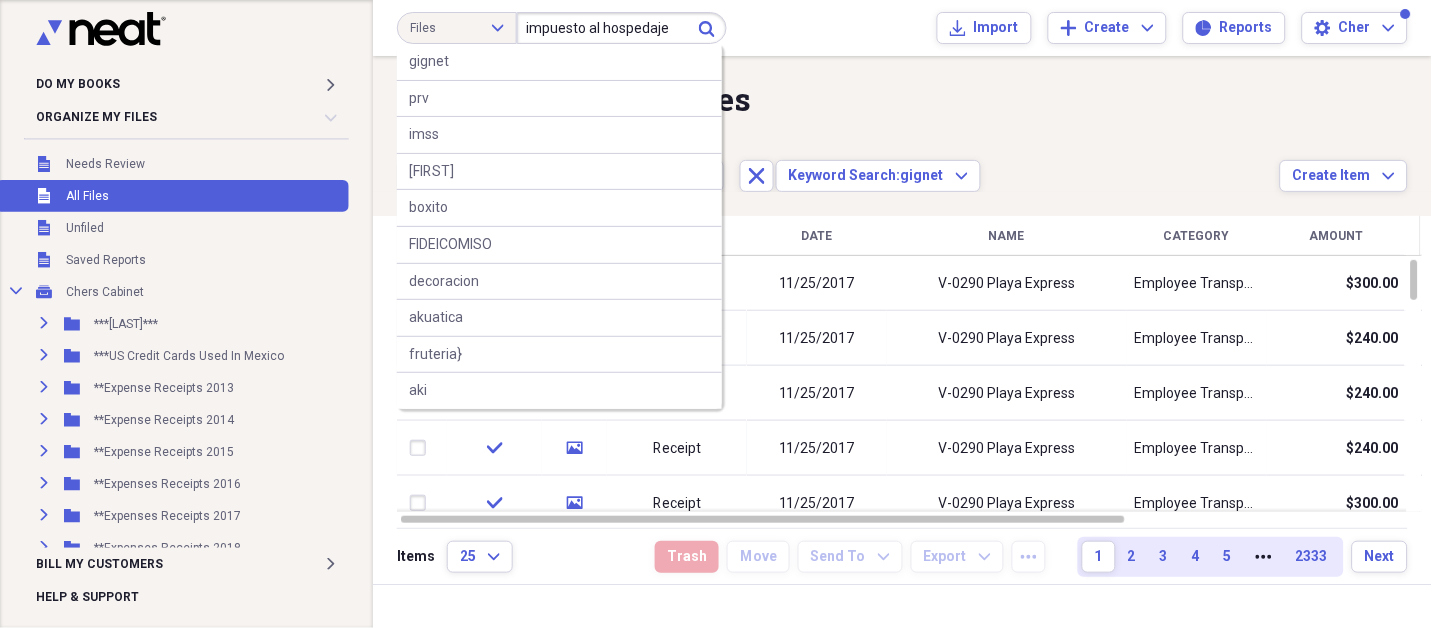 type on "impuesto al hospedaje" 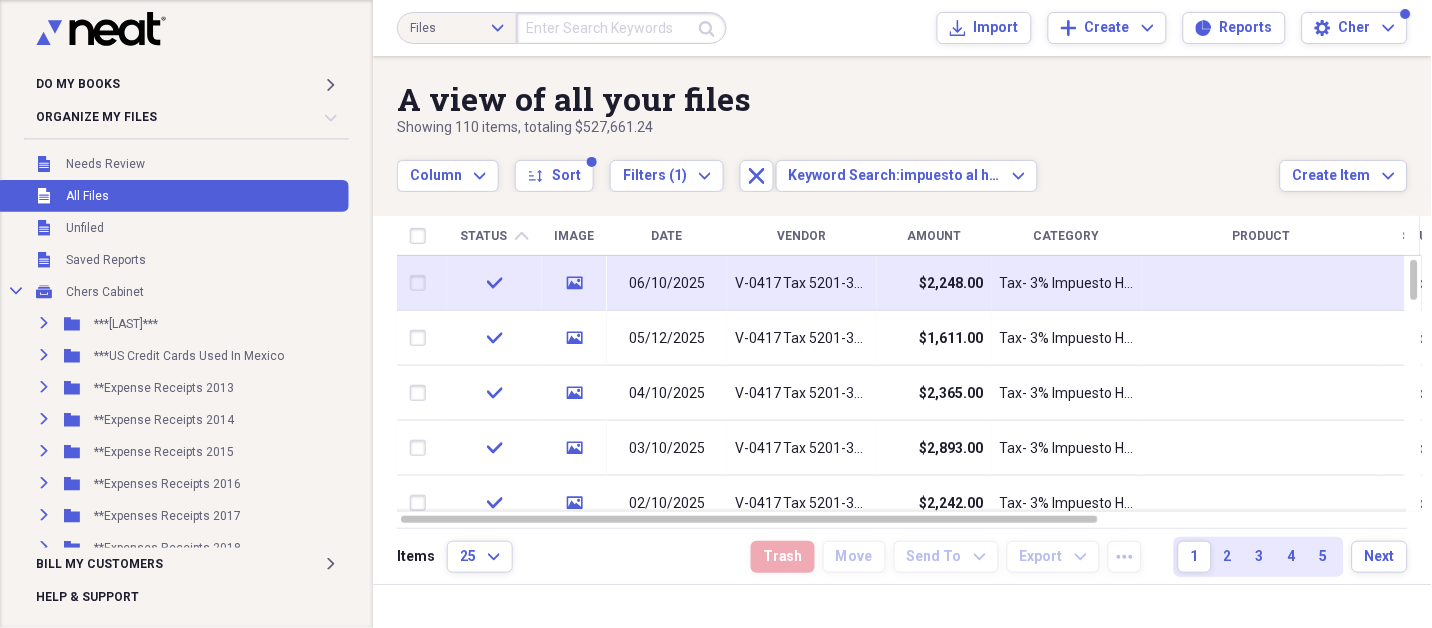 click on "$2,248.00" at bounding box center [952, 284] 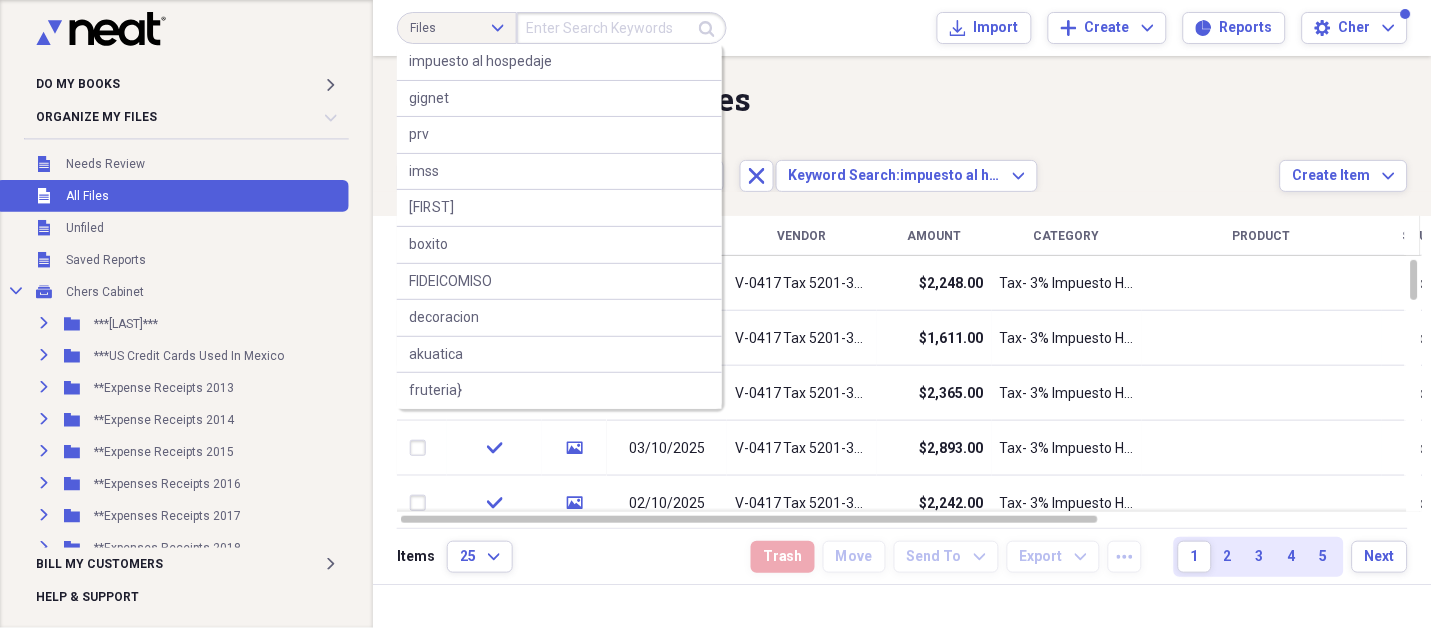 click at bounding box center (622, 28) 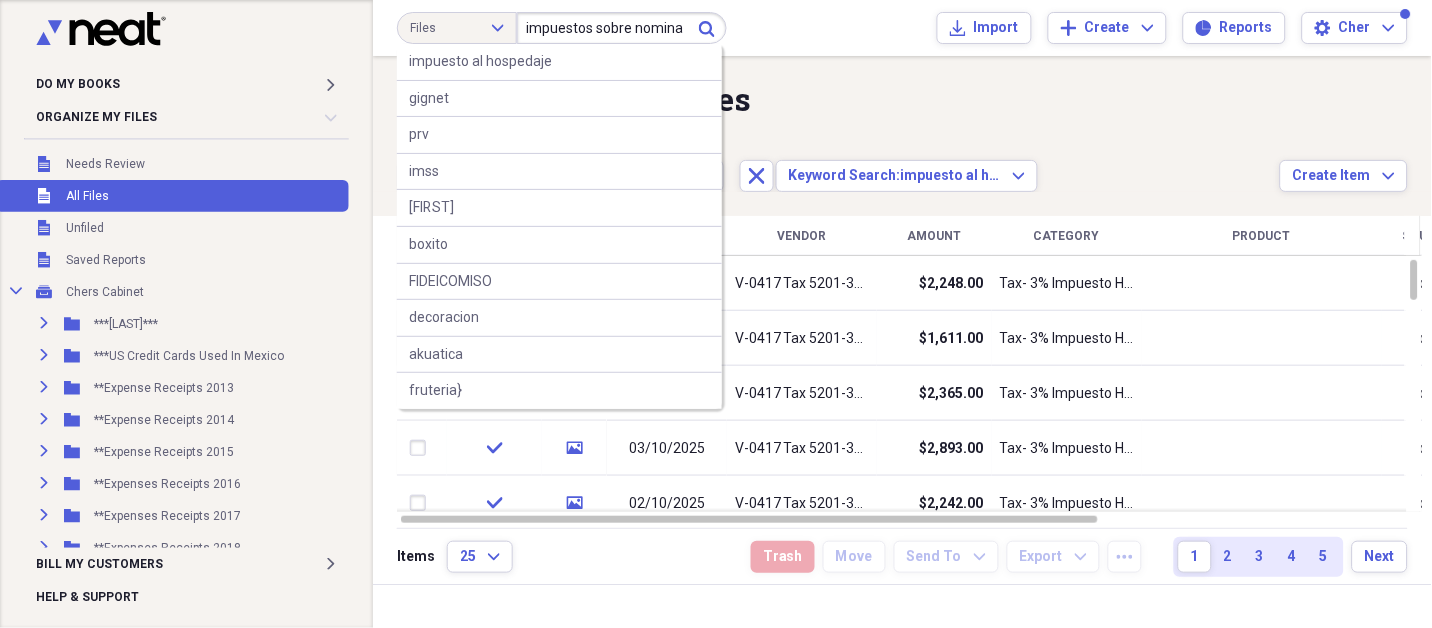 type on "impuestos sobre nomina" 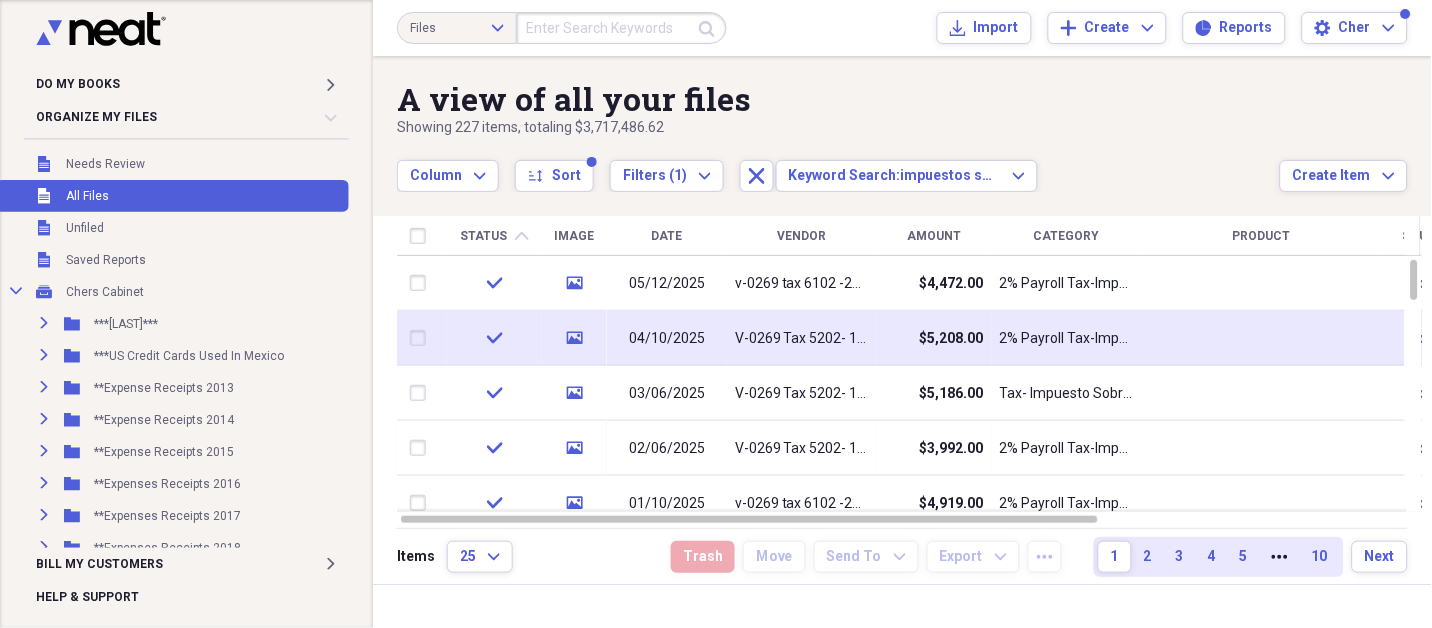 click on "V-0269 Tax 5202- 11% Impuestos nomina" at bounding box center (802, 339) 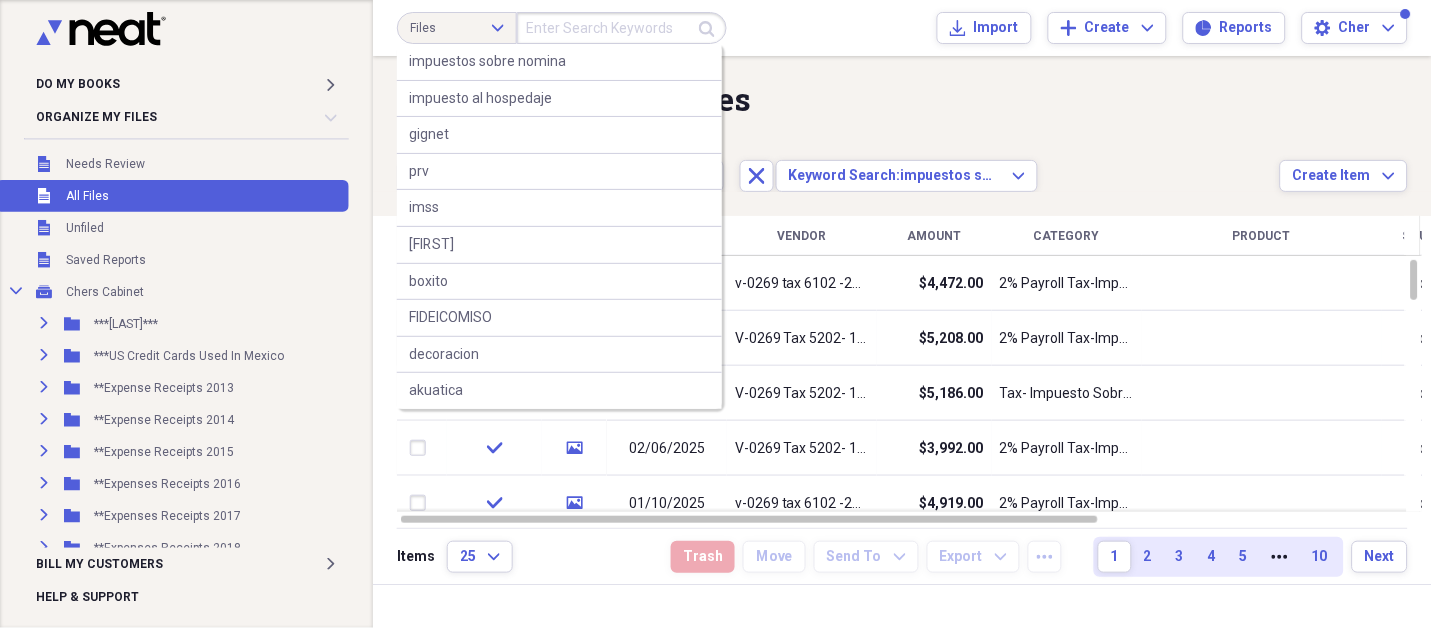 click at bounding box center [622, 28] 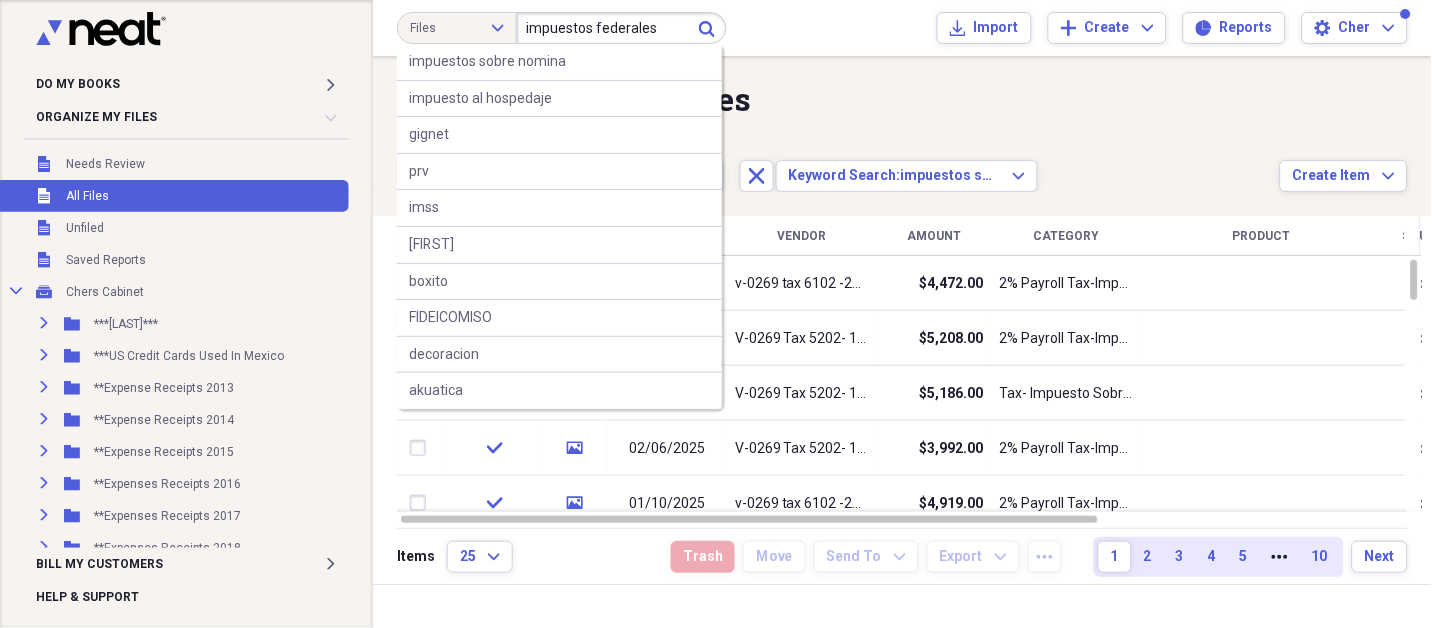 type on "impuestos federales" 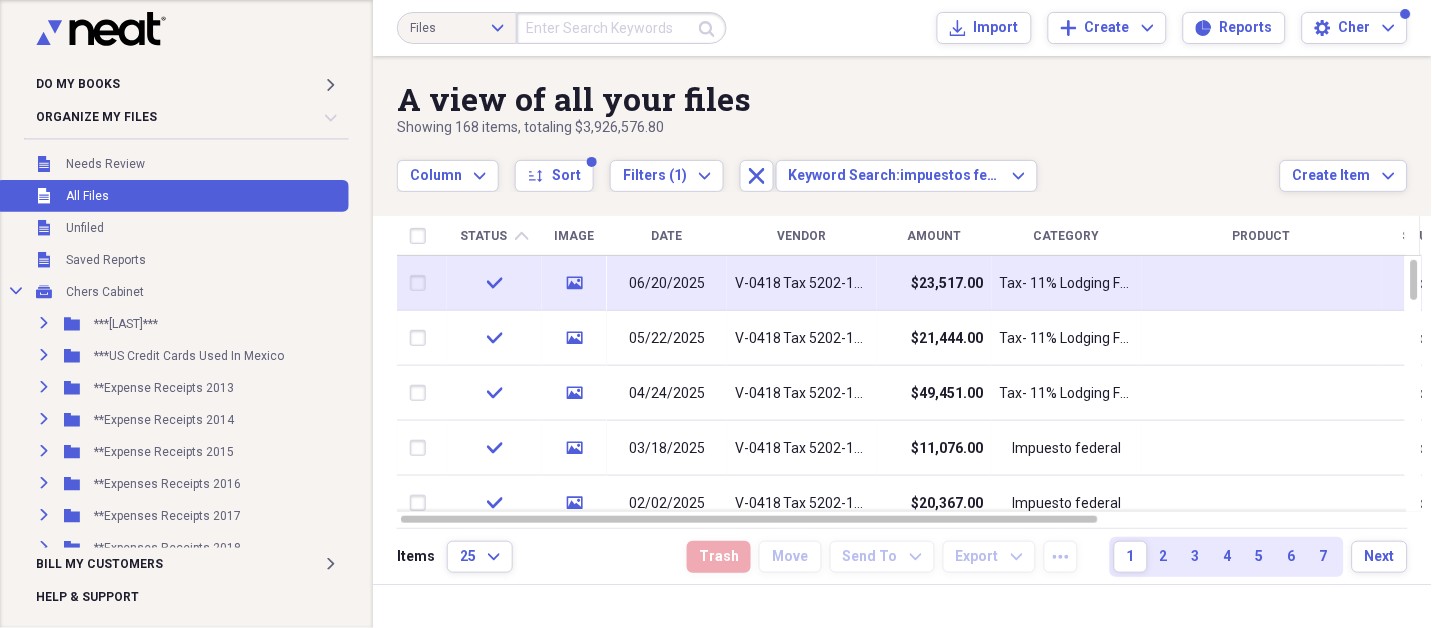 click on "$23,517.00" at bounding box center [948, 284] 